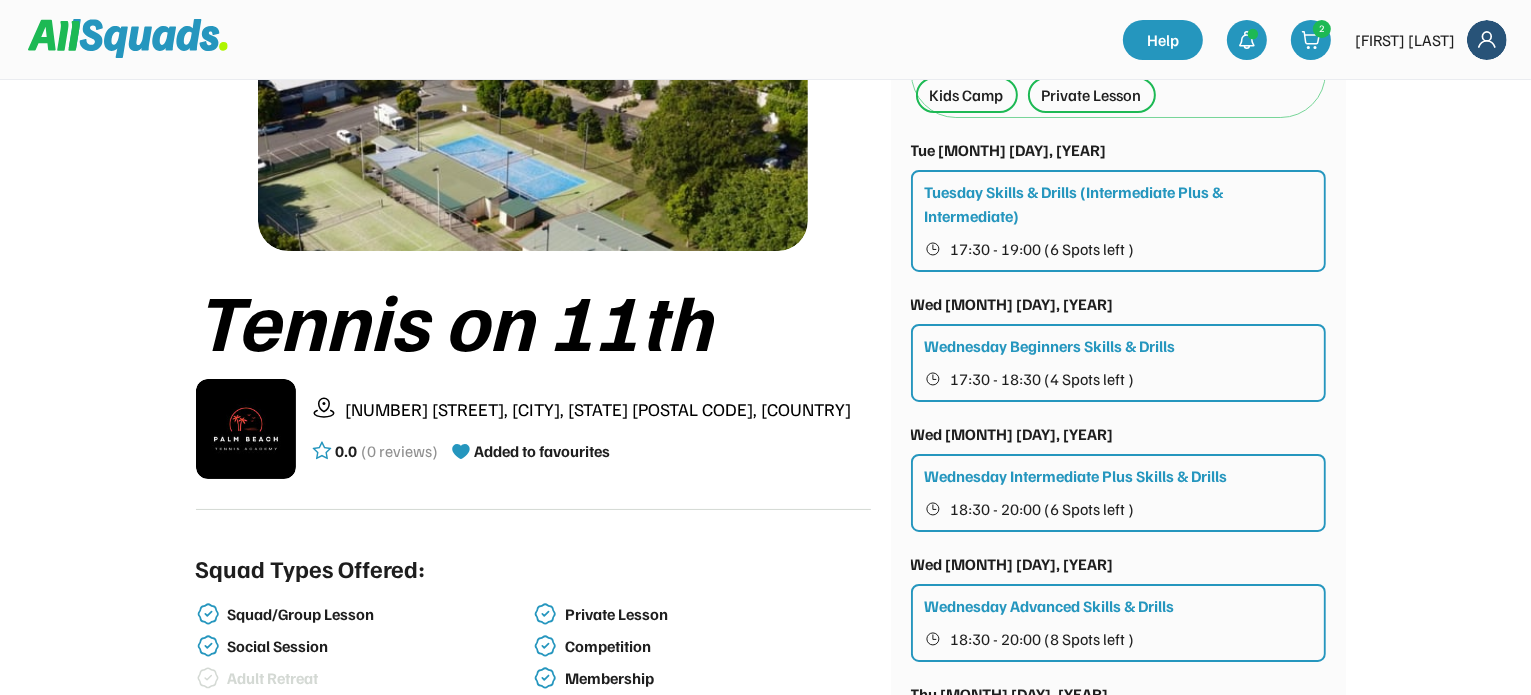 scroll, scrollTop: 0, scrollLeft: 0, axis: both 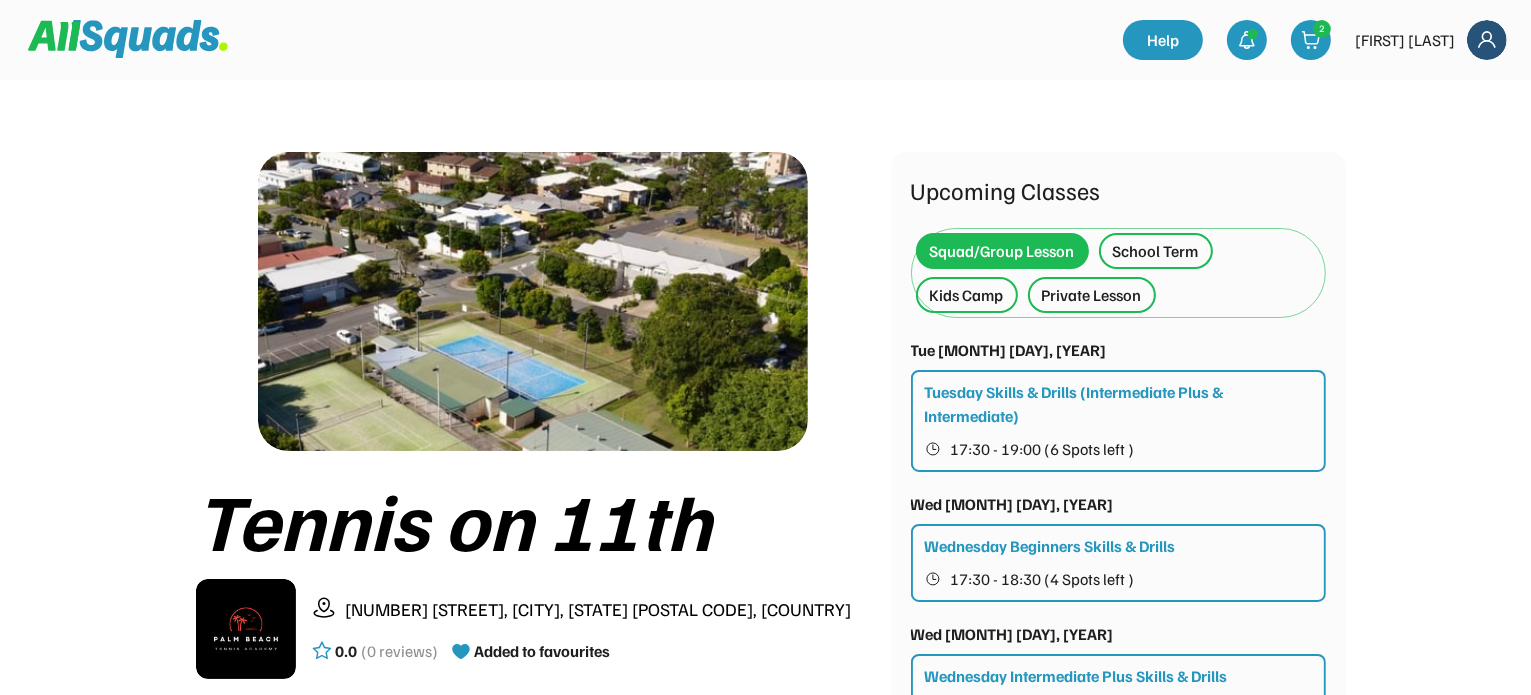 click on "Kids Camp" at bounding box center (967, 295) 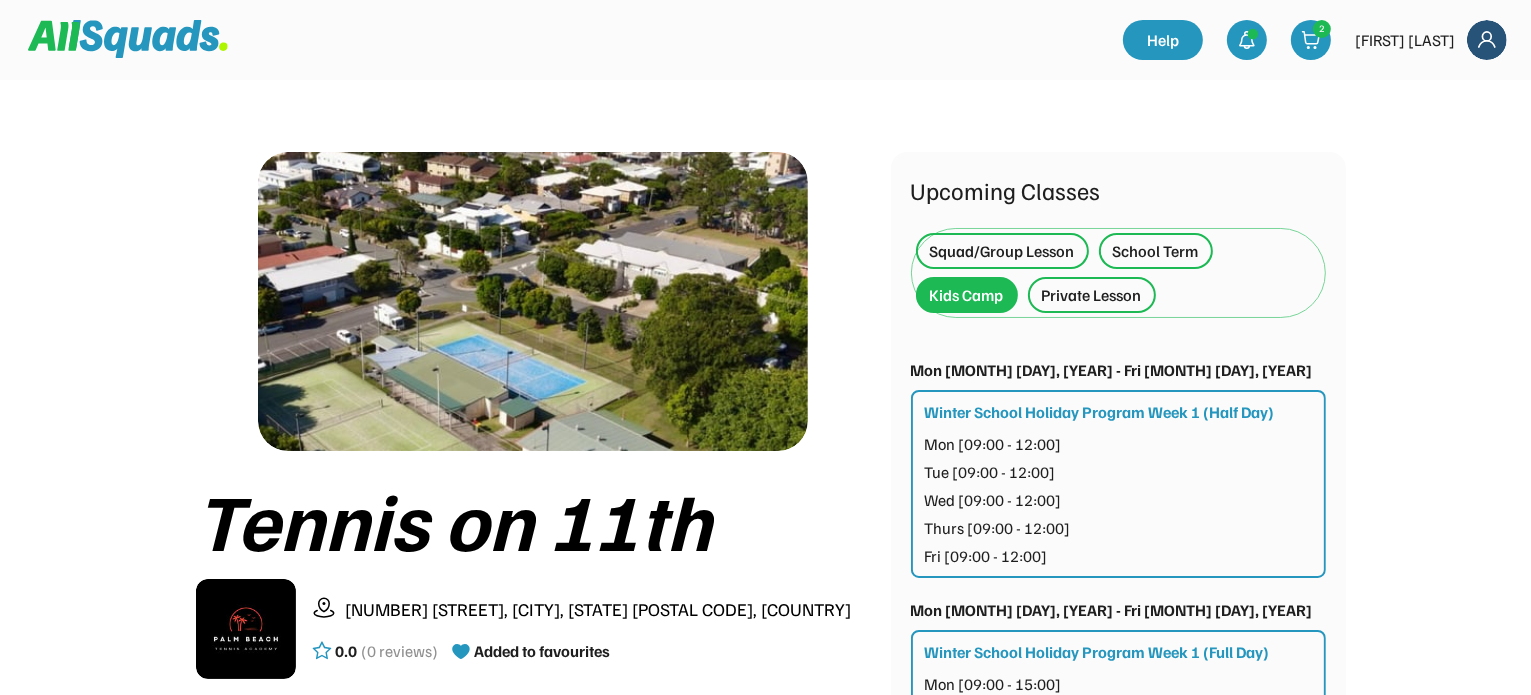 scroll, scrollTop: 200, scrollLeft: 0, axis: vertical 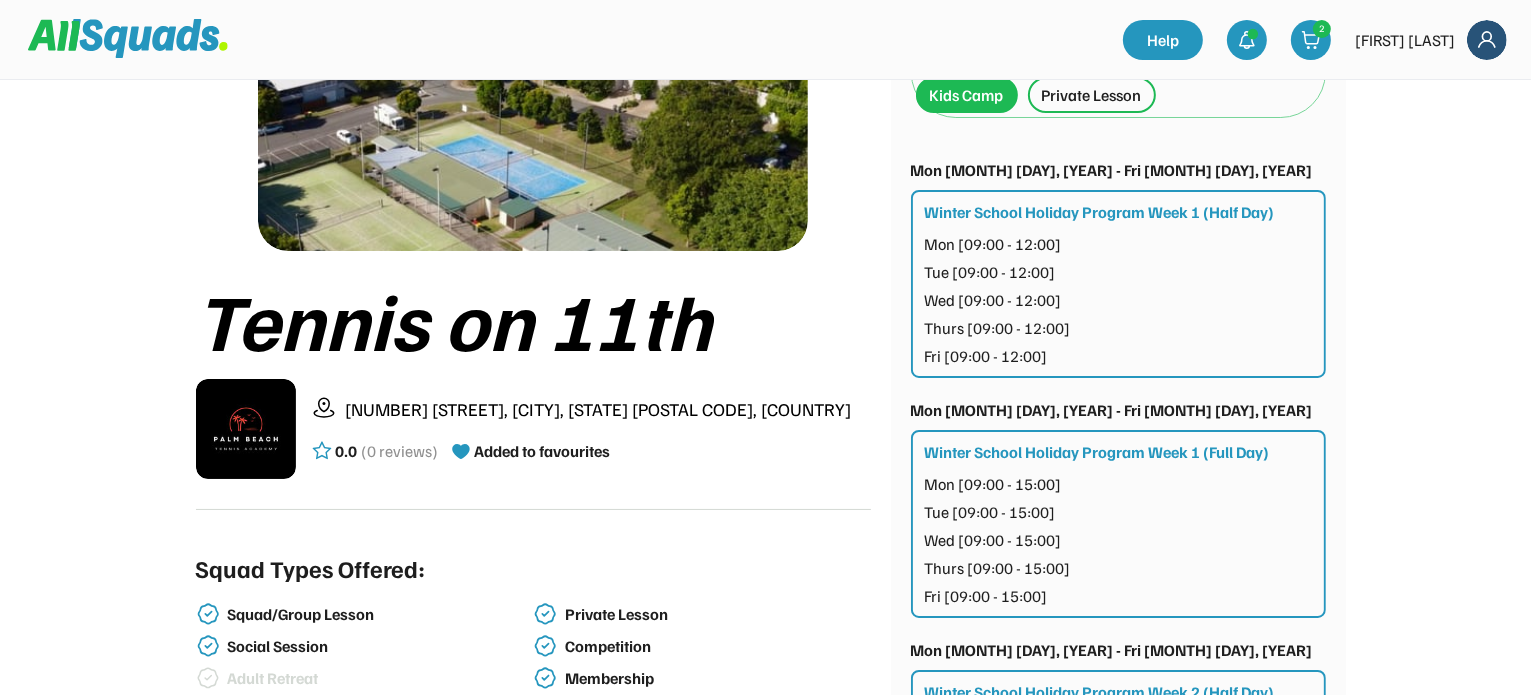 click on "Wed [09:00 - 12:00]" at bounding box center (993, 300) 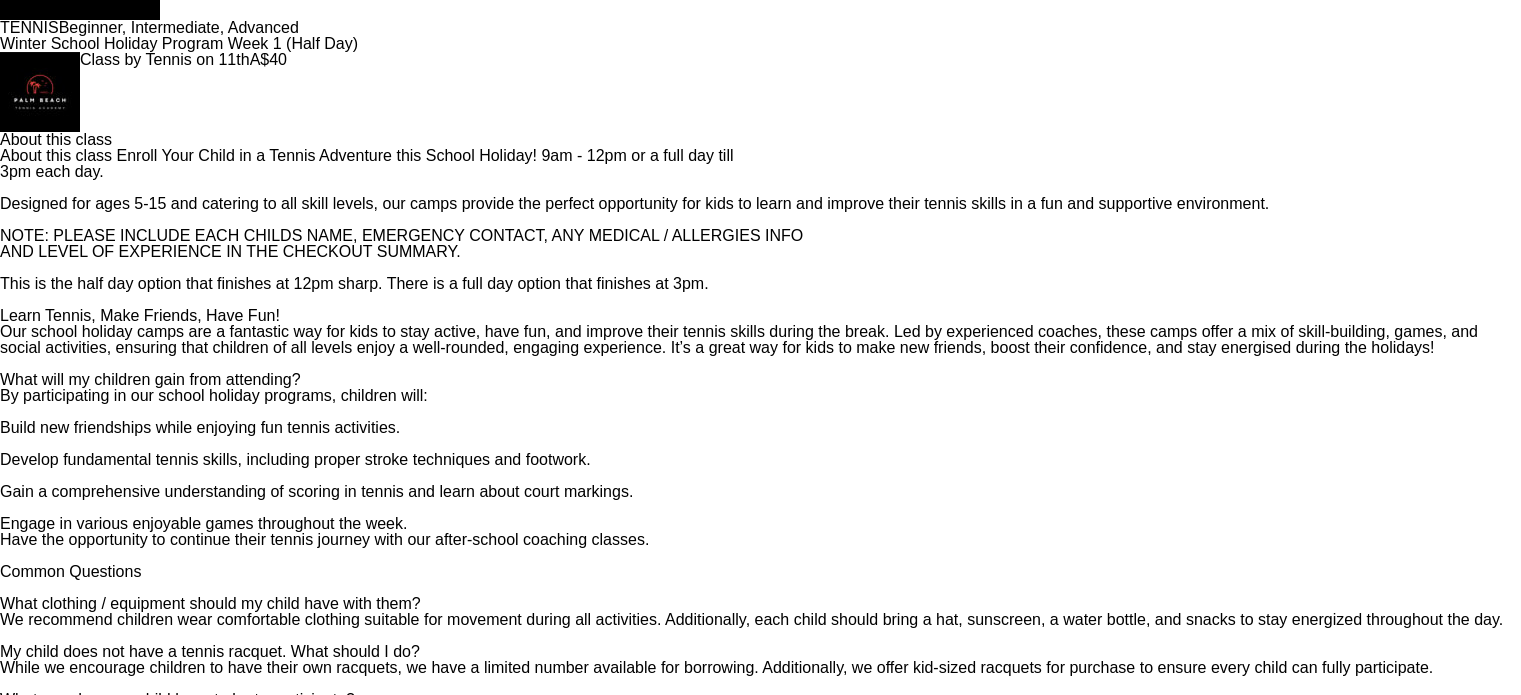 scroll, scrollTop: 200, scrollLeft: 0, axis: vertical 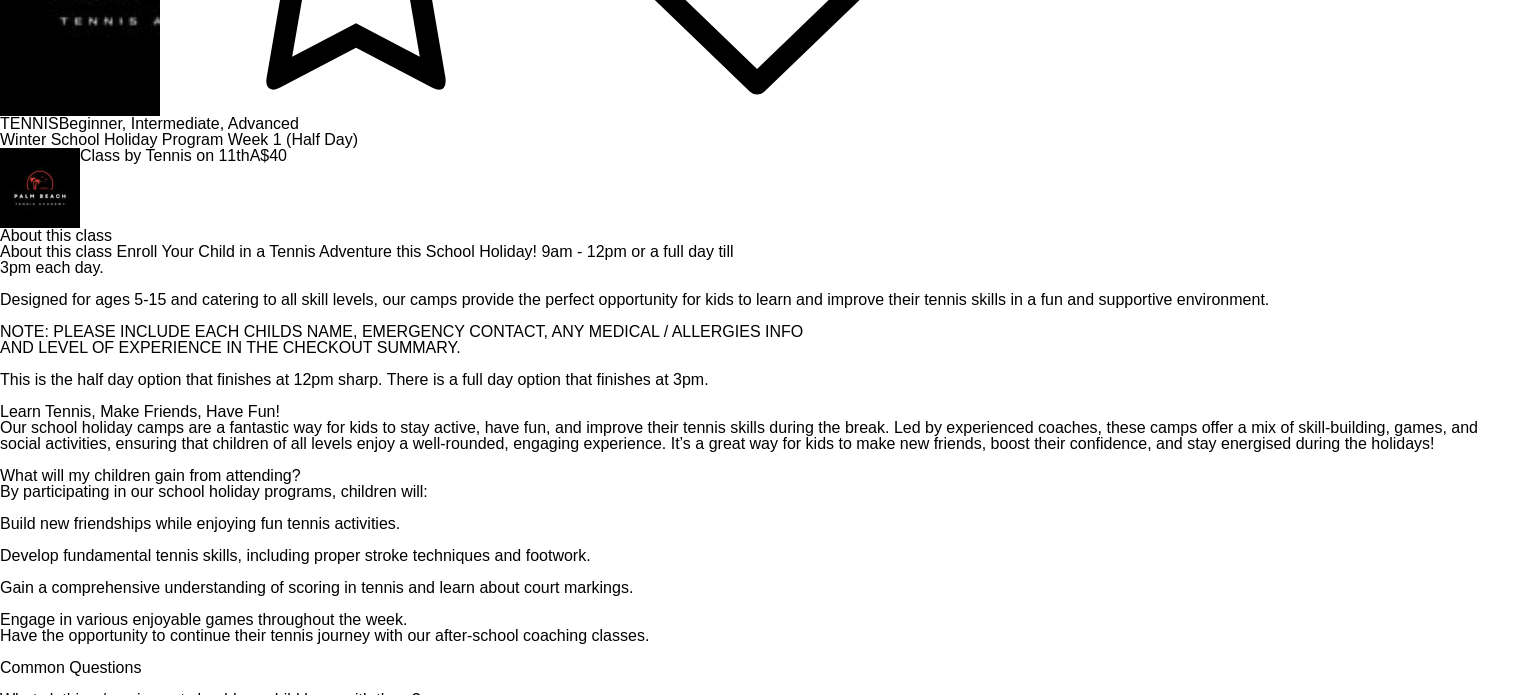 click on "09:00 - 12:00  ( 21 Spots left )" at bounding box center (387, 1715) 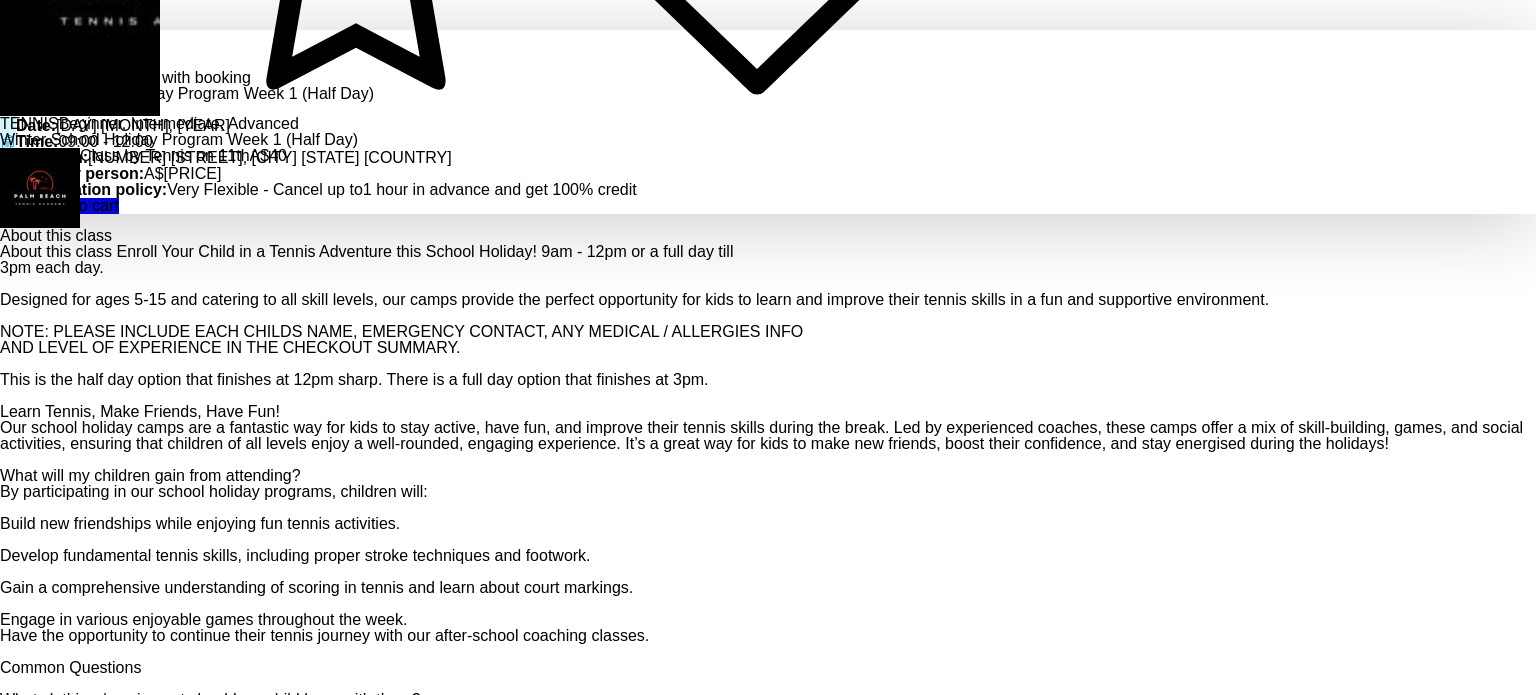 click on "Add to cart" at bounding box center (80, 206) 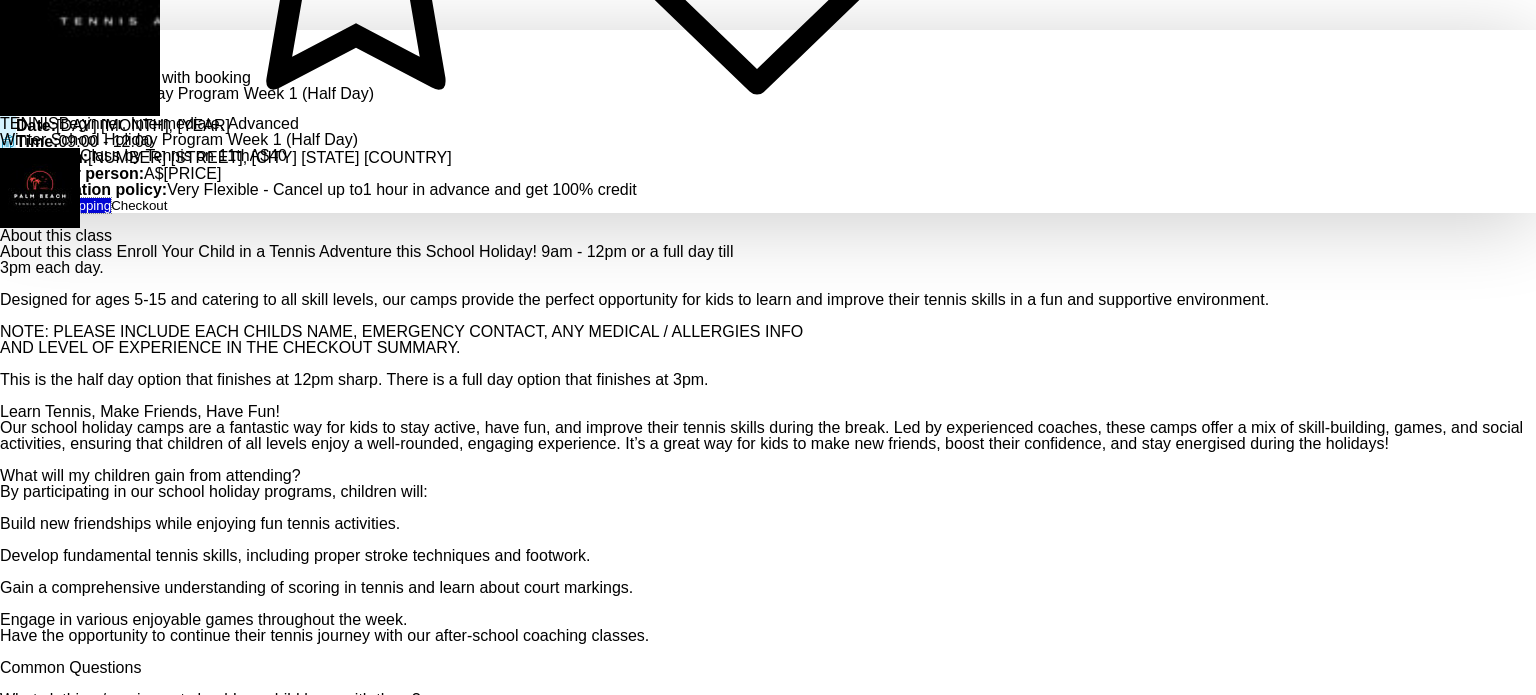 click on "Continue shopping" at bounding box center [55, 205] 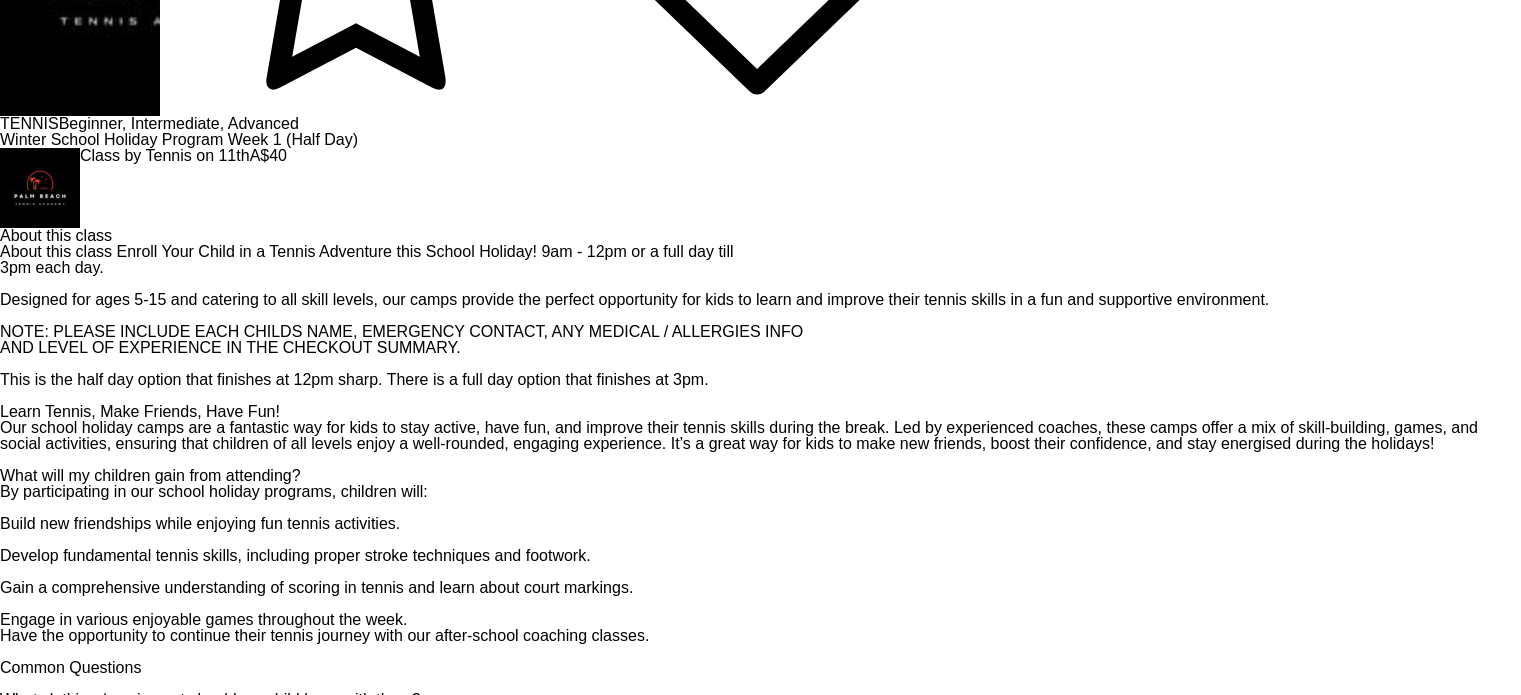 click on "[NUMBER]" at bounding box center [493, 3955] 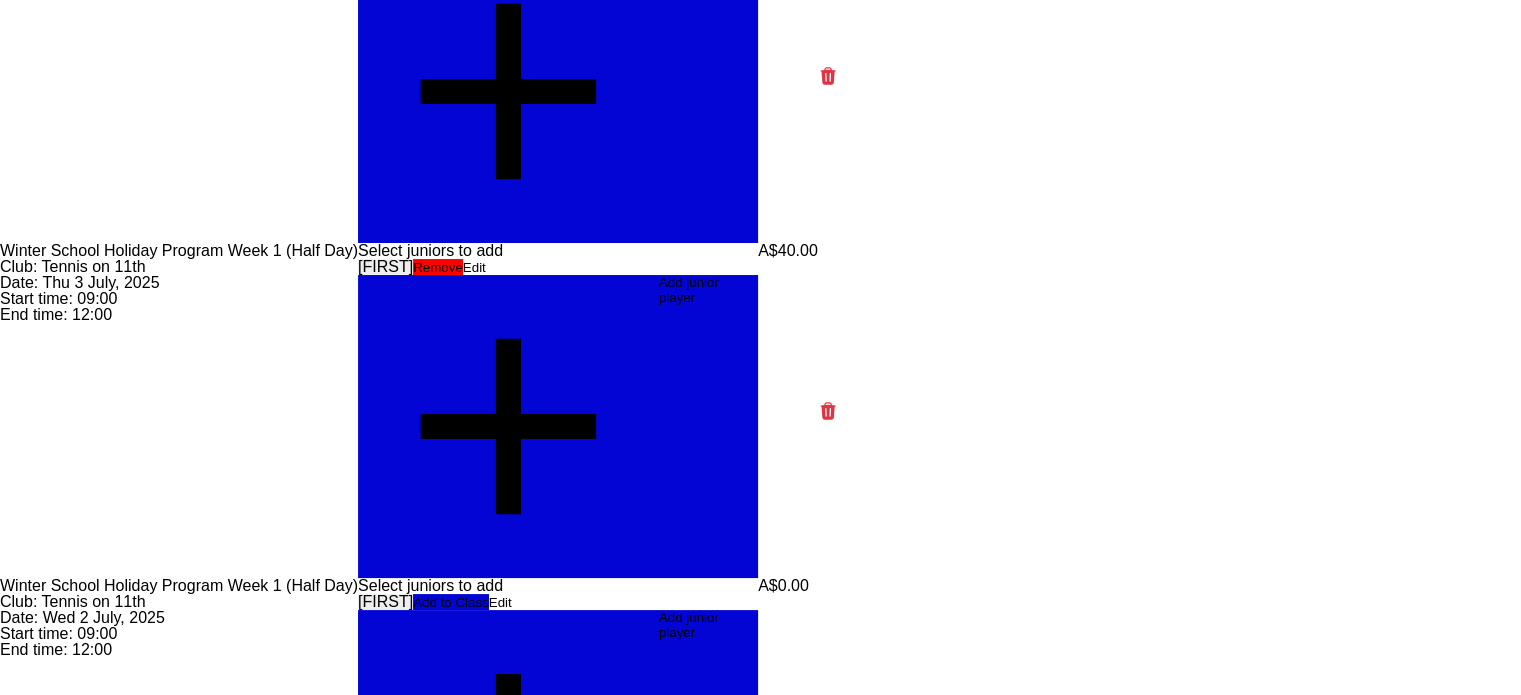 scroll, scrollTop: 136, scrollLeft: 0, axis: vertical 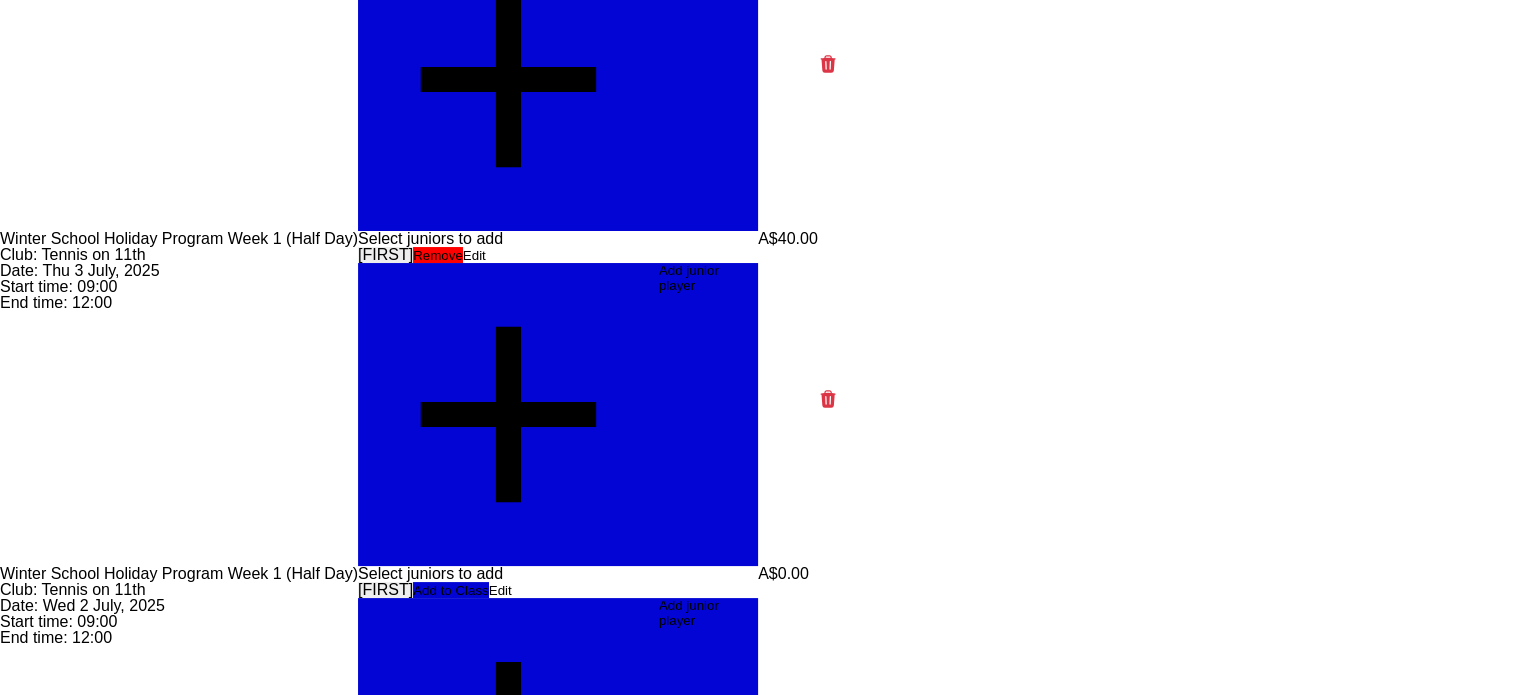 click at bounding box center (818, 733) 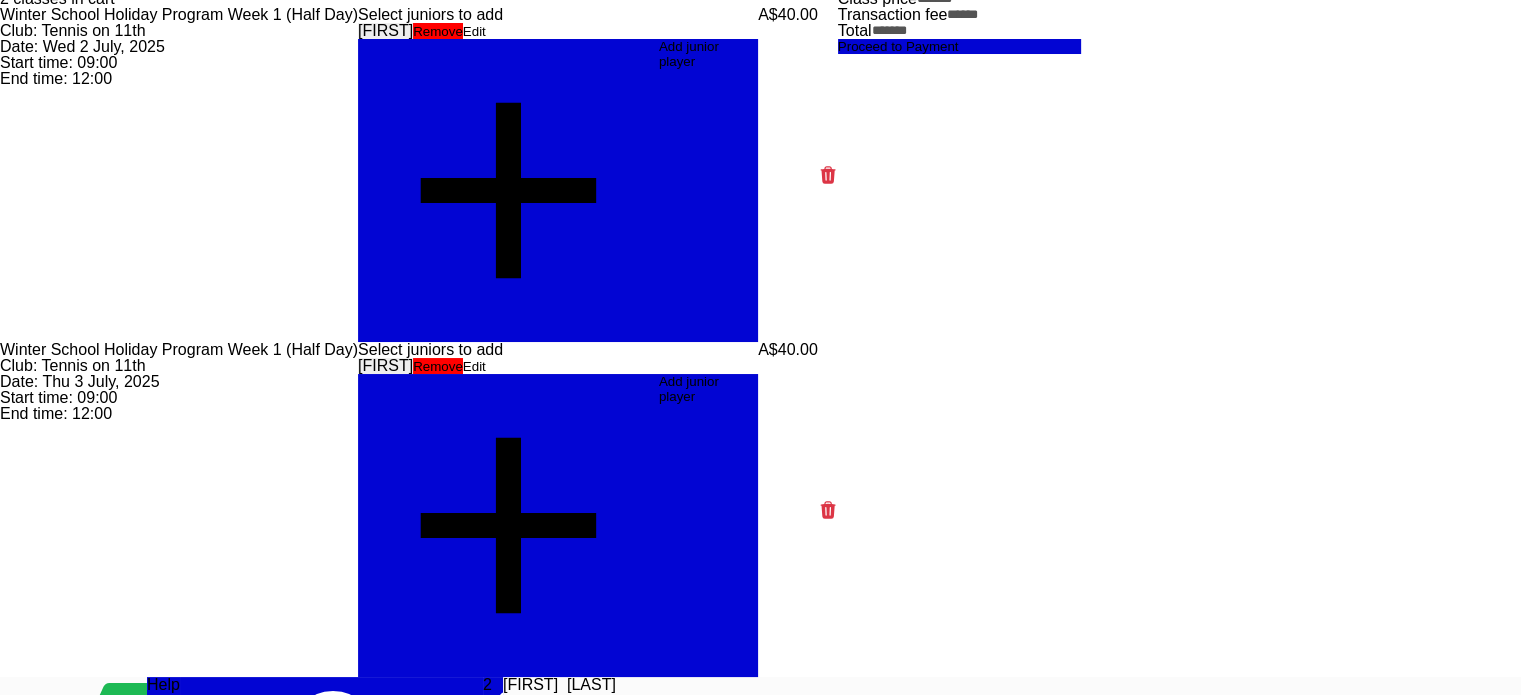 scroll, scrollTop: 0, scrollLeft: 0, axis: both 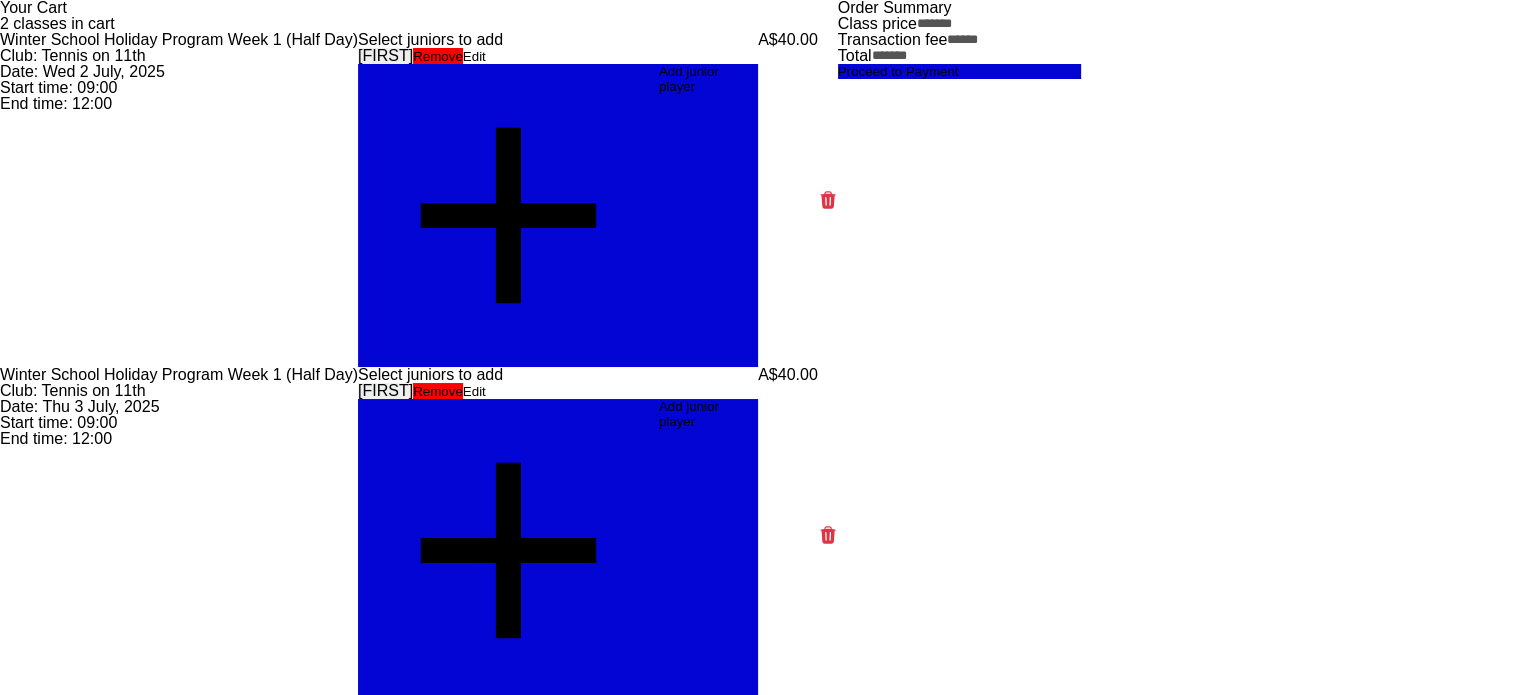 click at bounding box center [803, 855] 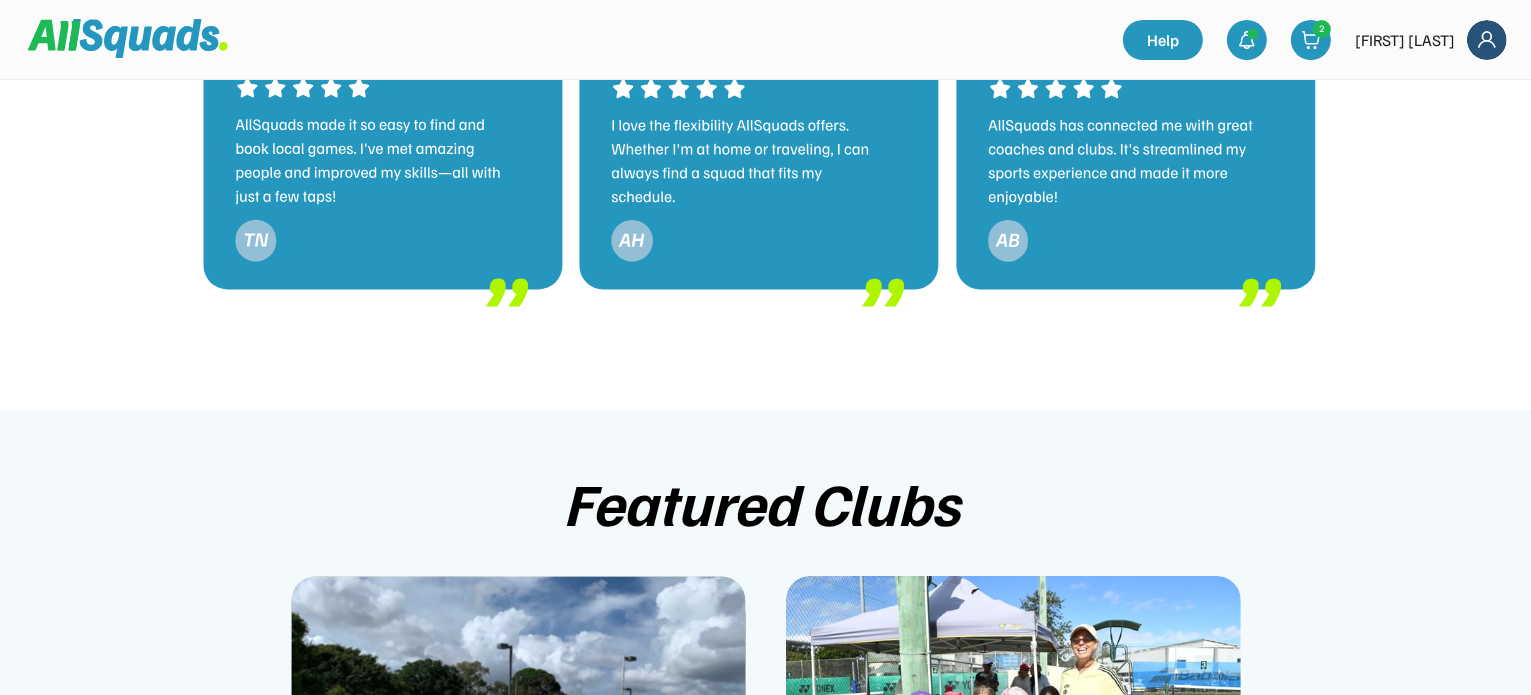 scroll, scrollTop: 4100, scrollLeft: 0, axis: vertical 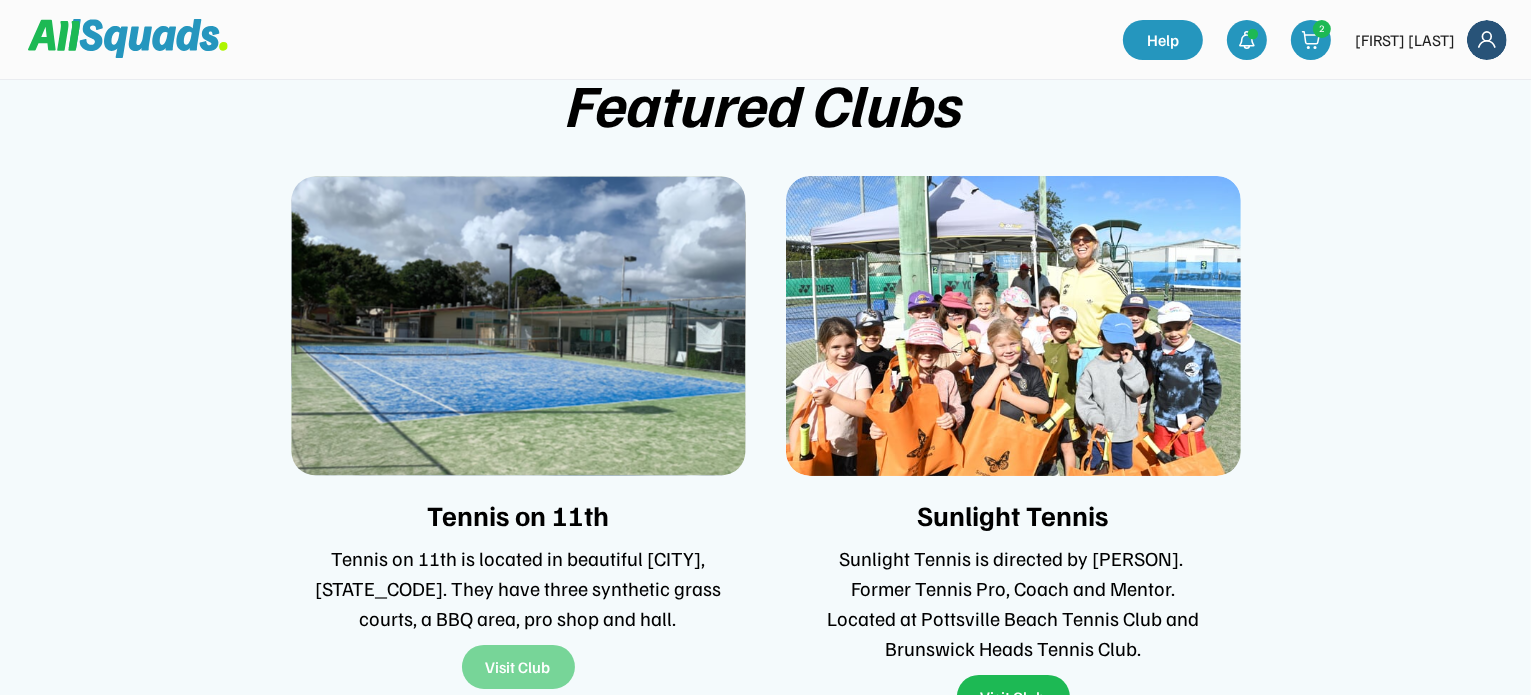 click on "Visit Club" at bounding box center (518, 667) 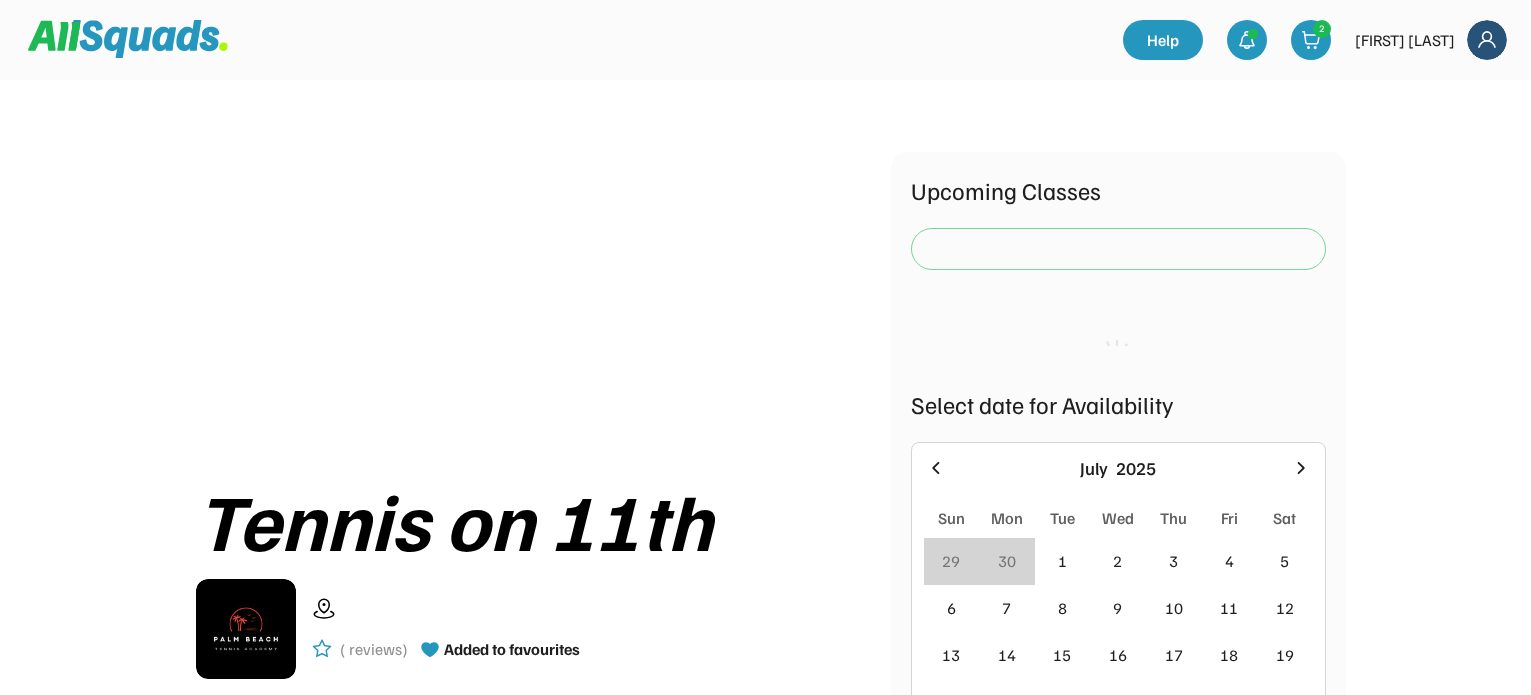 scroll, scrollTop: 0, scrollLeft: 0, axis: both 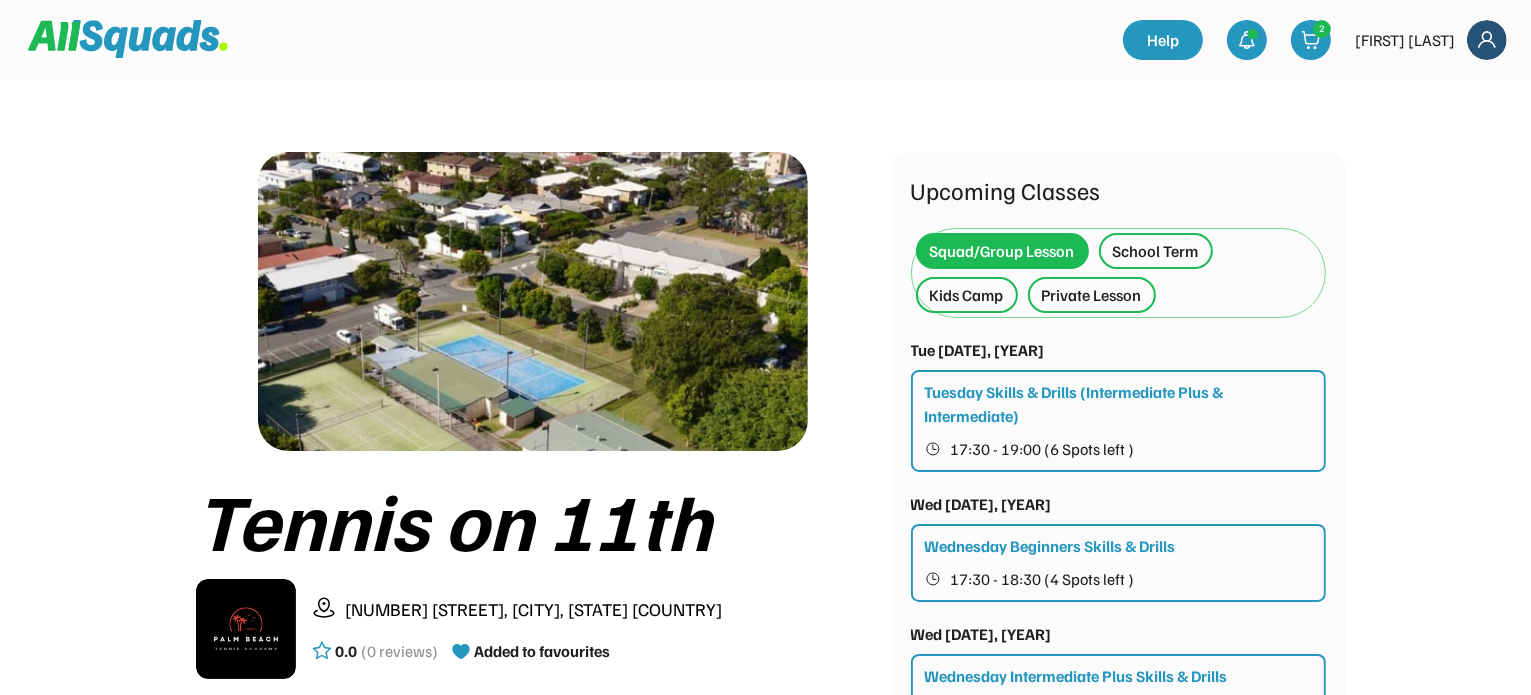 click on "Kids Camp" at bounding box center [967, 295] 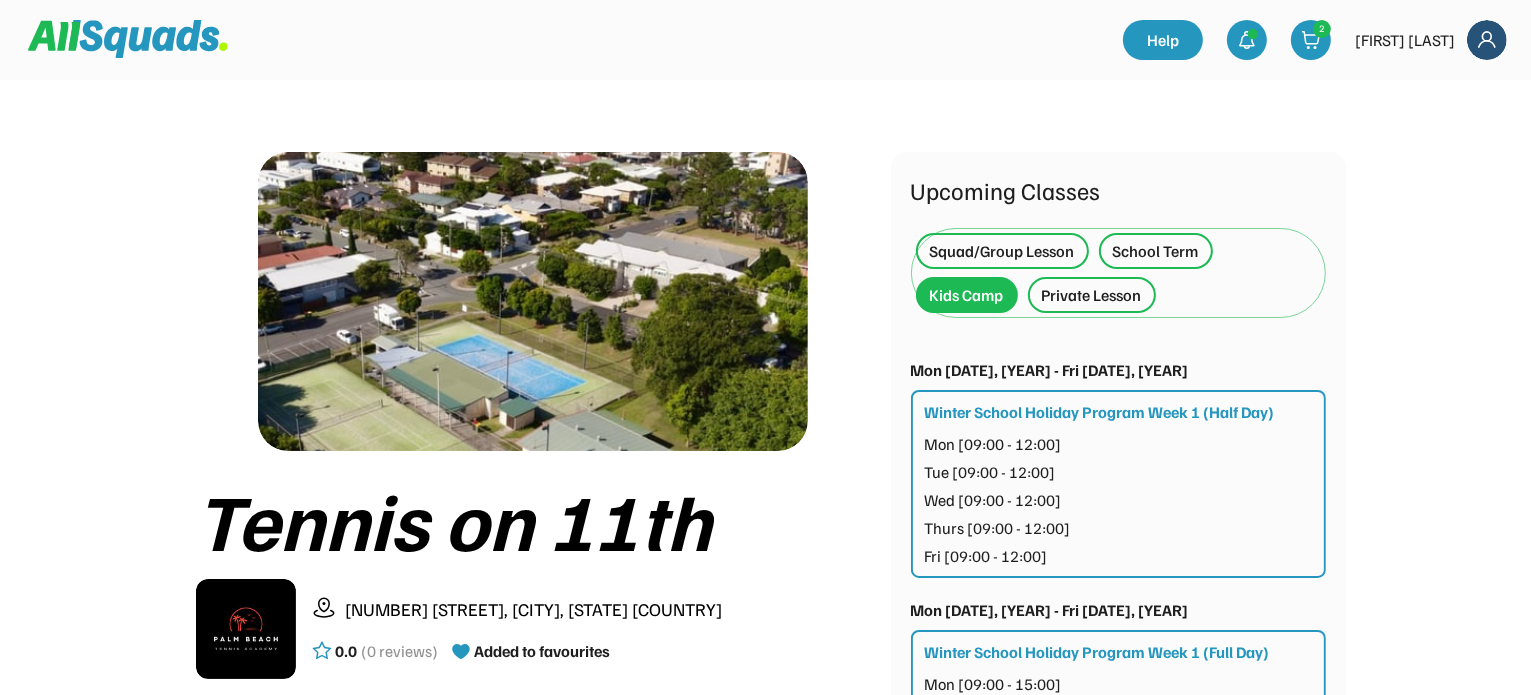 click on "Winter School Holiday Program Week [NUMBER] (Half Day)" at bounding box center (1100, 412) 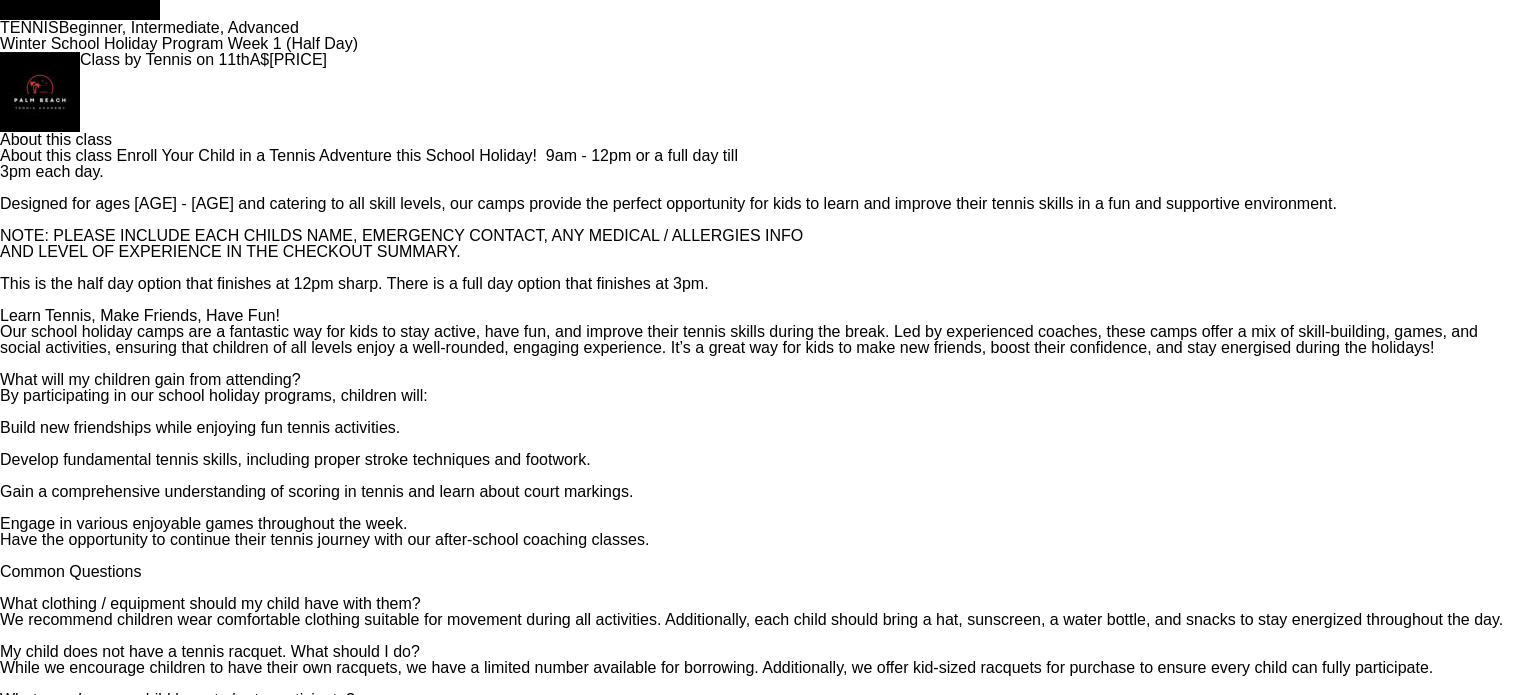 scroll, scrollTop: 200, scrollLeft: 0, axis: vertical 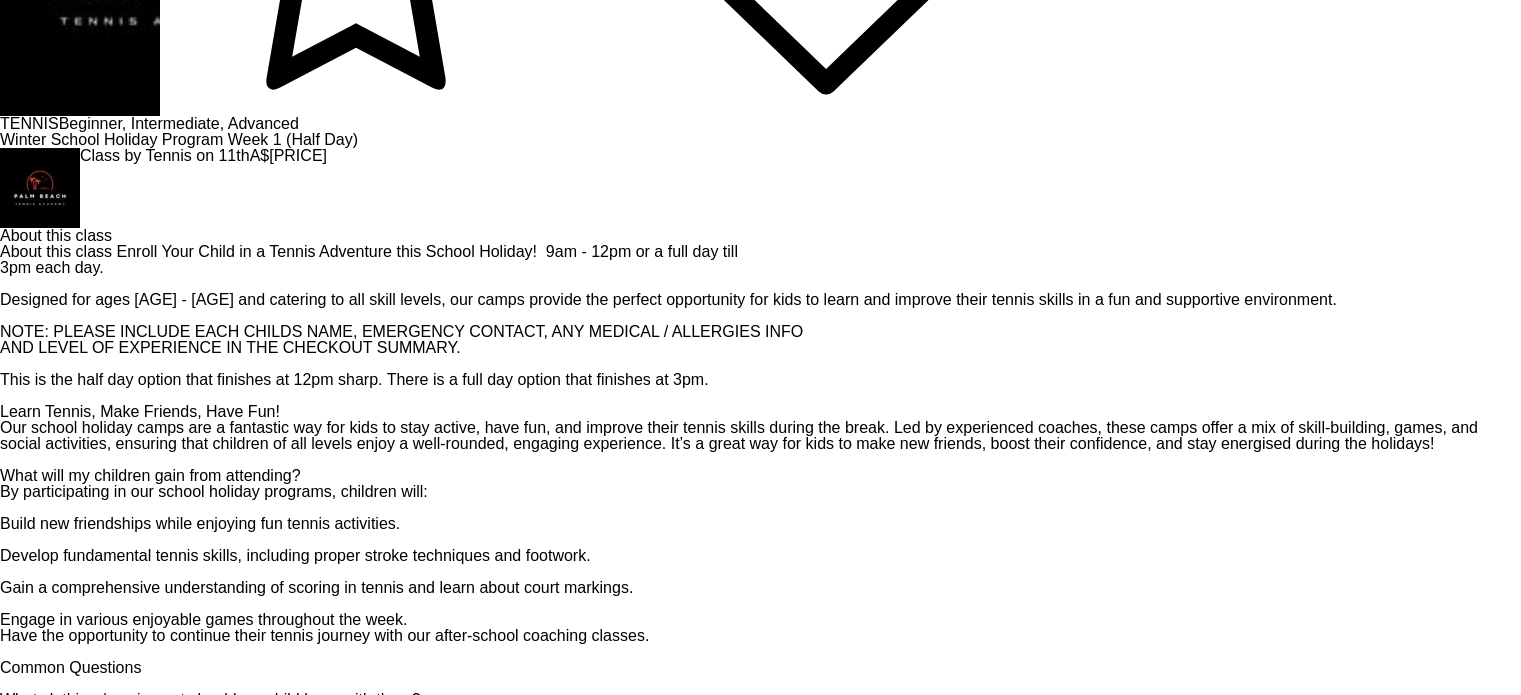 click on "09:00 - 12:00  ( [NUMBER] Spots left )" at bounding box center [412, 2034] 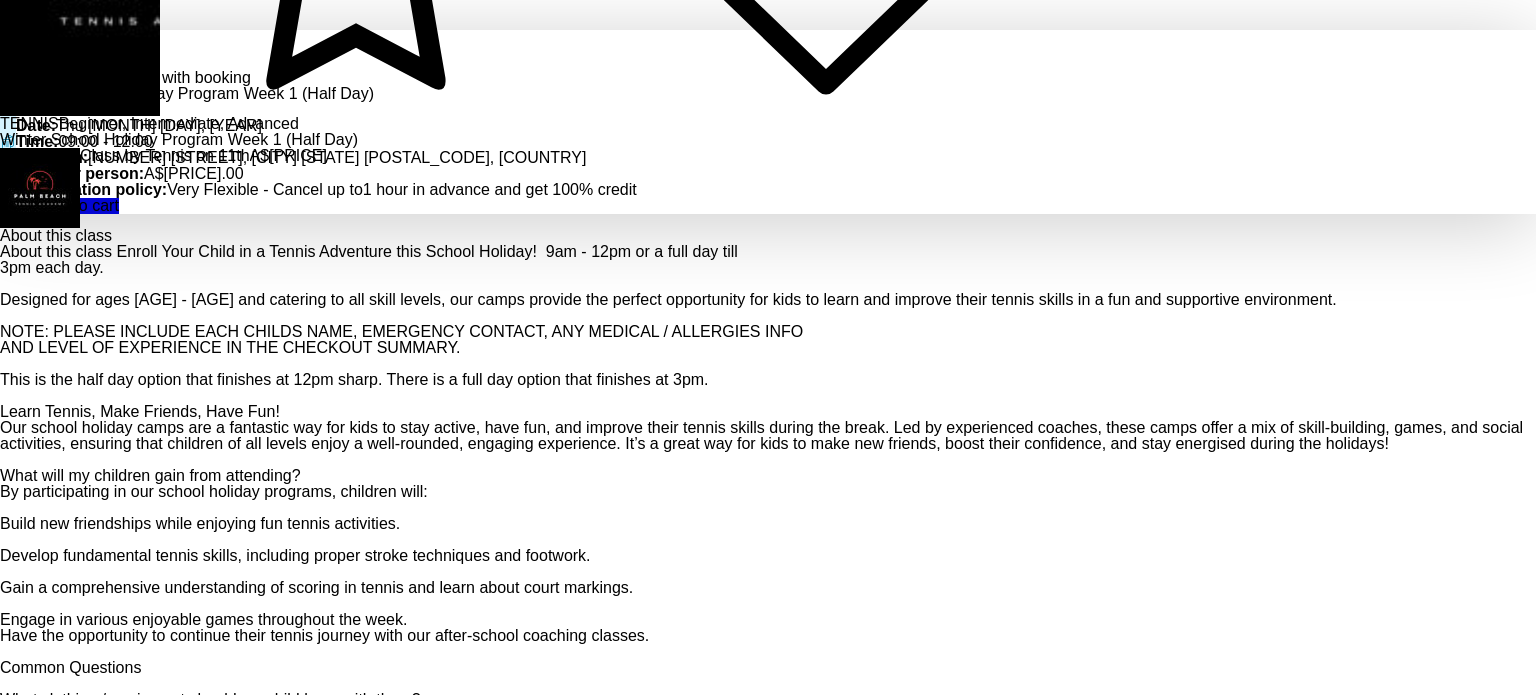 click on "Cancel" at bounding box center (21, 206) 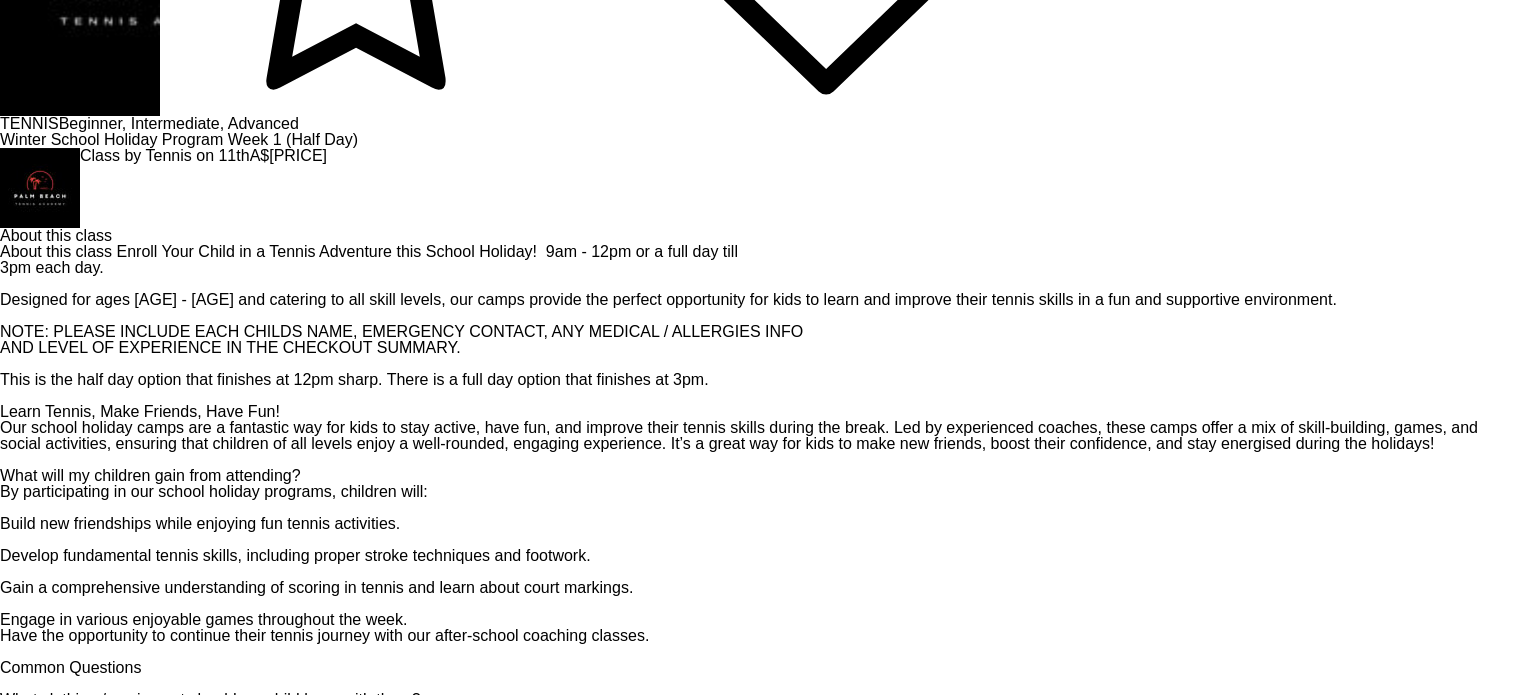 click on "Tennis on 11th  Tennis 0.0 (0 reviews) Add to favourites TENNIS Beginner, Intermediate, Advanced Winter School Holiday Program Week 1 (Half Day) Class by Tennis on 11th  A$40   (Member's Price)   A About this class About this class
Enroll Your Child in a Tennis Adventure this School Holiday!  9am - 12pm or a full day till 3pm each day. Designed for ages 5-15 and catering to all skill levels, our camps provide the perfect opportunity for kids to learn and improve their tennis skills in a fun and supportive environment. NOTE: PLEASE INCLUDE EACH CHILDS NAME, EMERGENCY CONTACT, ANY MEDICAL / ALLERGIES INFO  AND LEVEL OF EXPERIENCE IN THE CHECKOUT SUMMARY. This is the half day option that finishes at 12pm sharp. There is a full day option that finishes at 3pm. Learn Tennis, Make Friends, Have Fun! What will my children gain from attending? By participating in our school holiday programs, children will: Build new friendships while enjoying fun tennis activities. Common Questions  Palm Beach Queensland 0.0 Sun Mon" at bounding box center [760, 1801] 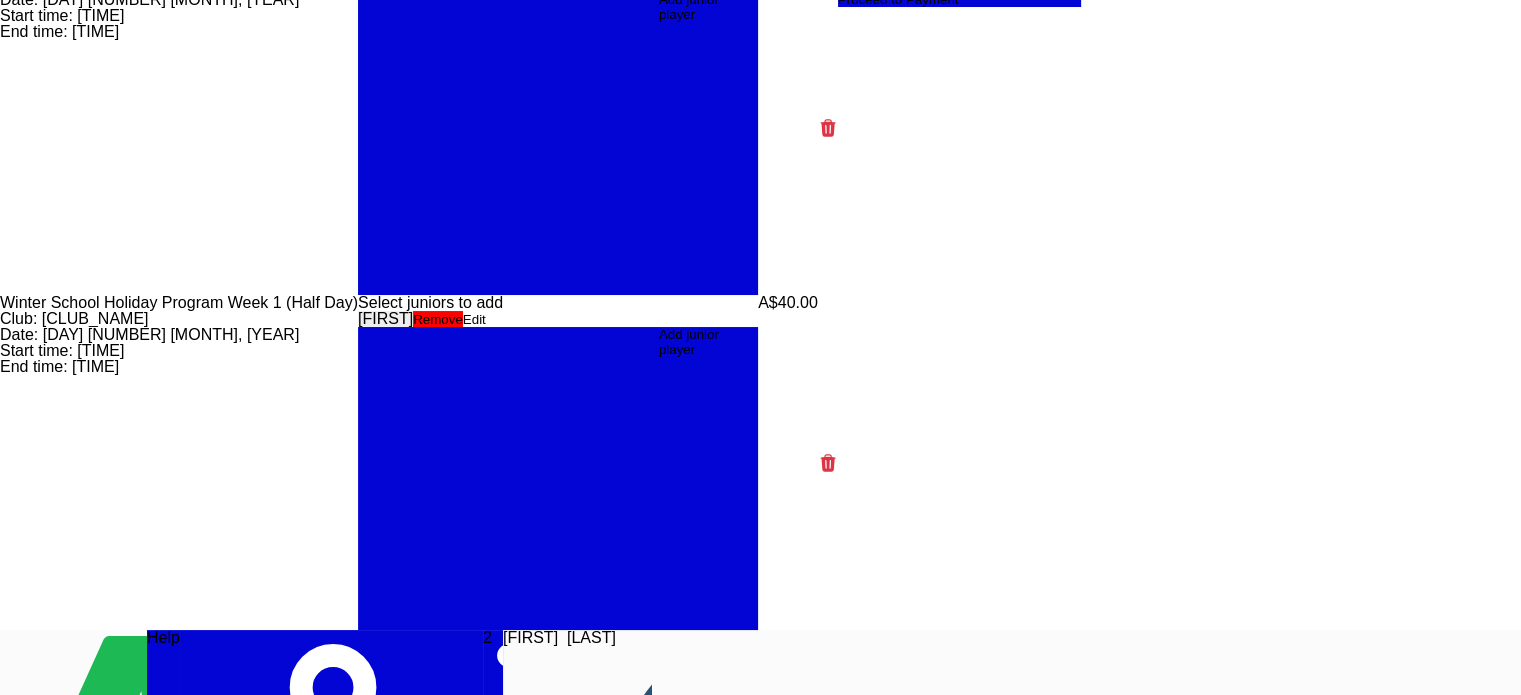 scroll, scrollTop: 0, scrollLeft: 0, axis: both 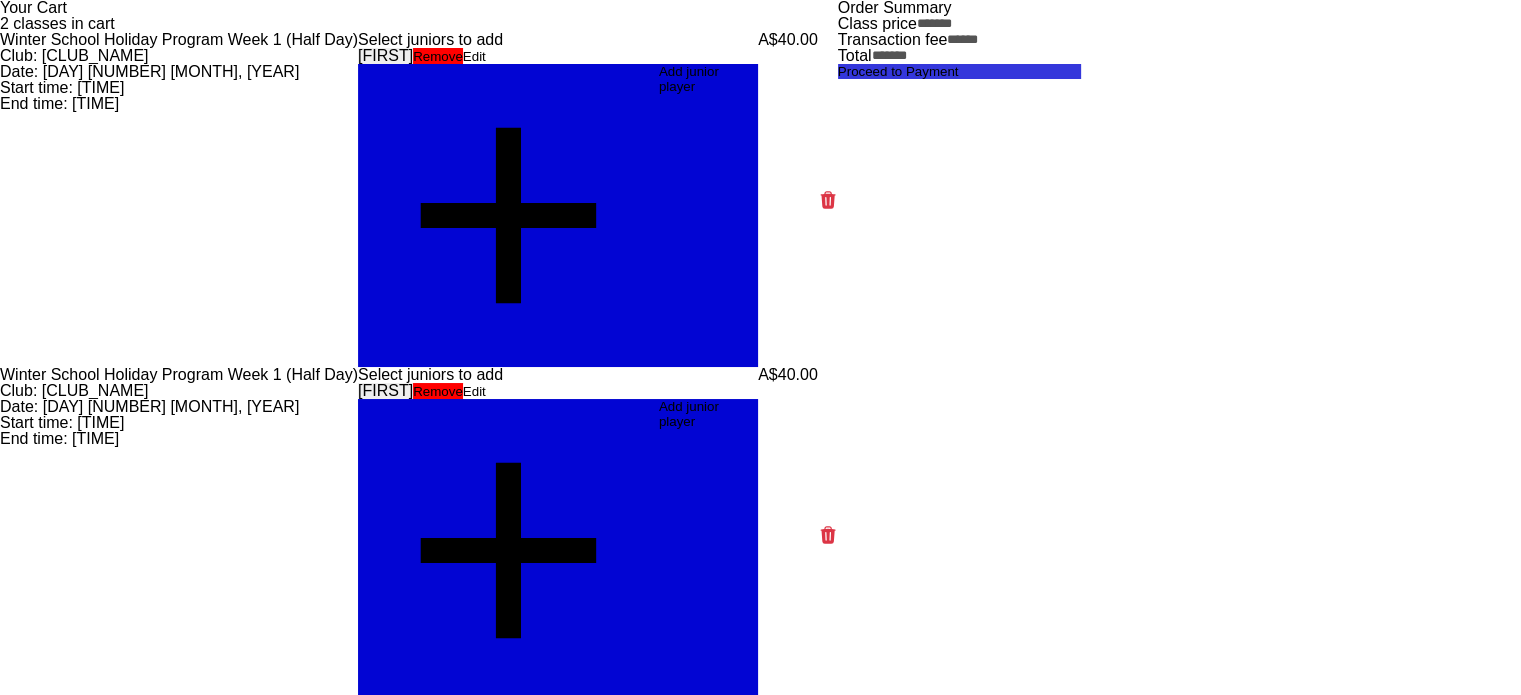 click on "Proceed to Payment" at bounding box center (960, 71) 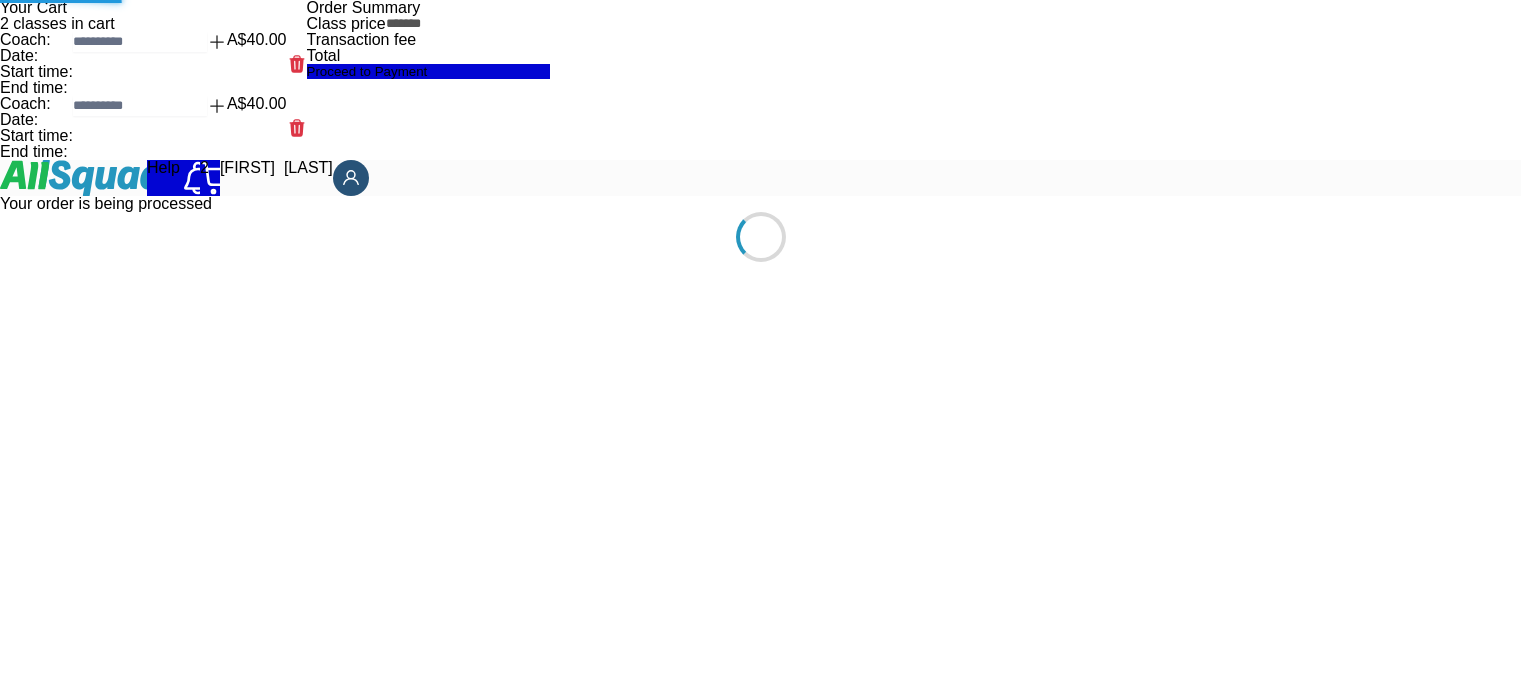 scroll, scrollTop: 0, scrollLeft: 0, axis: both 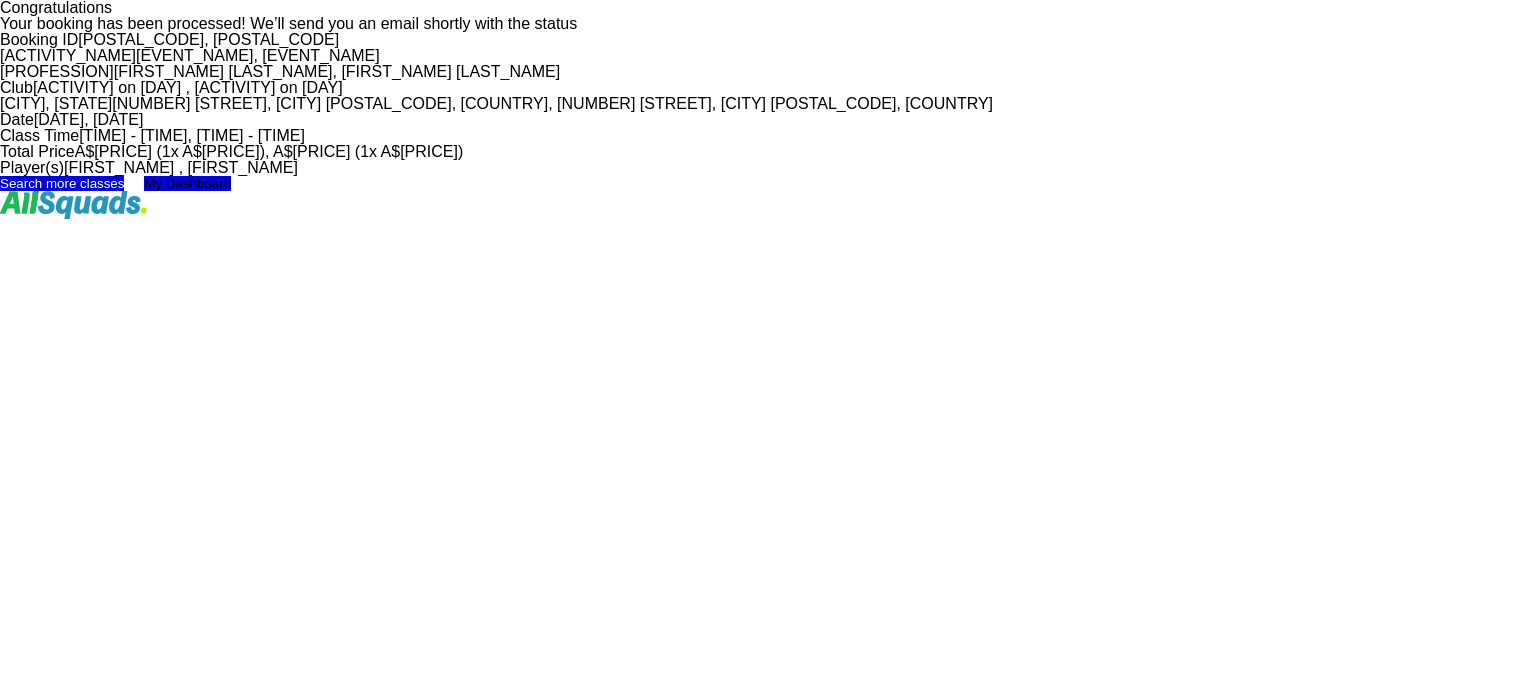 click on "Search more classes" at bounding box center [62, 183] 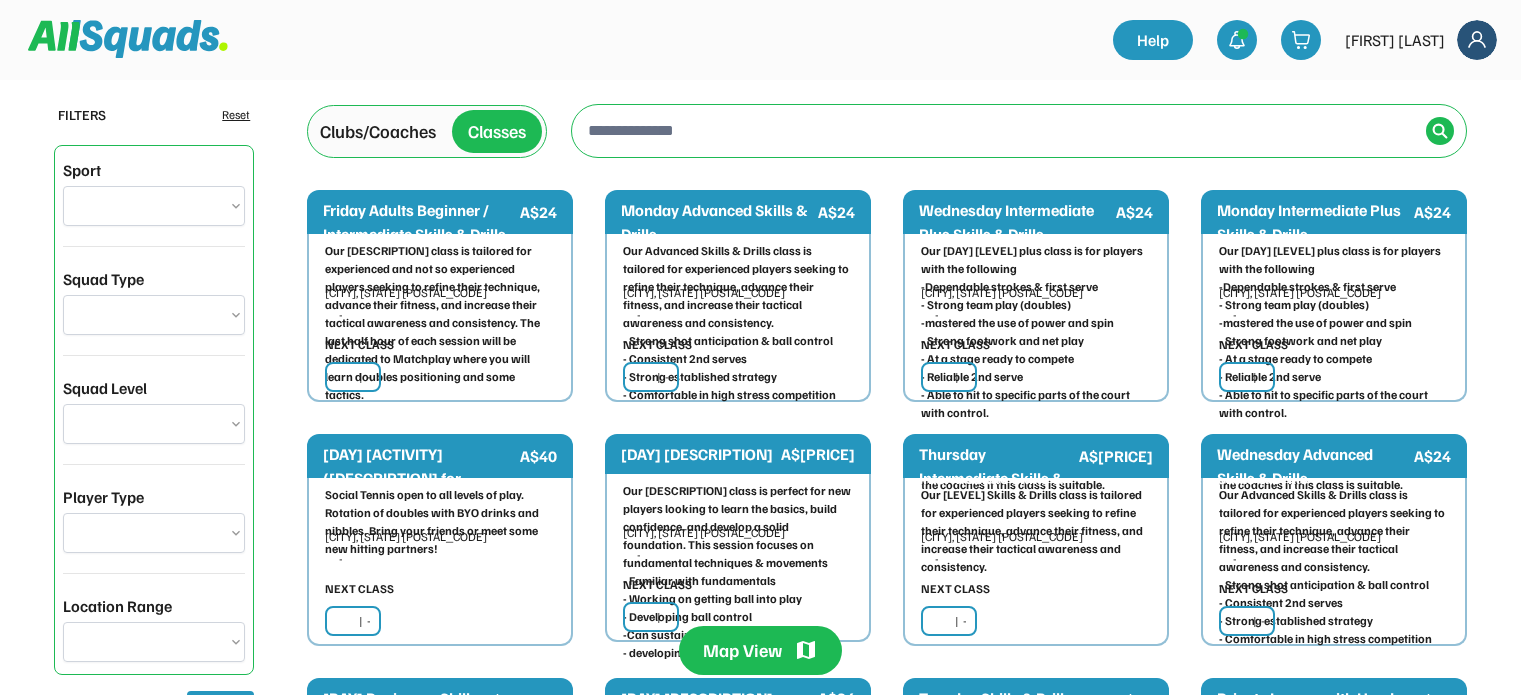 scroll, scrollTop: 0, scrollLeft: 0, axis: both 